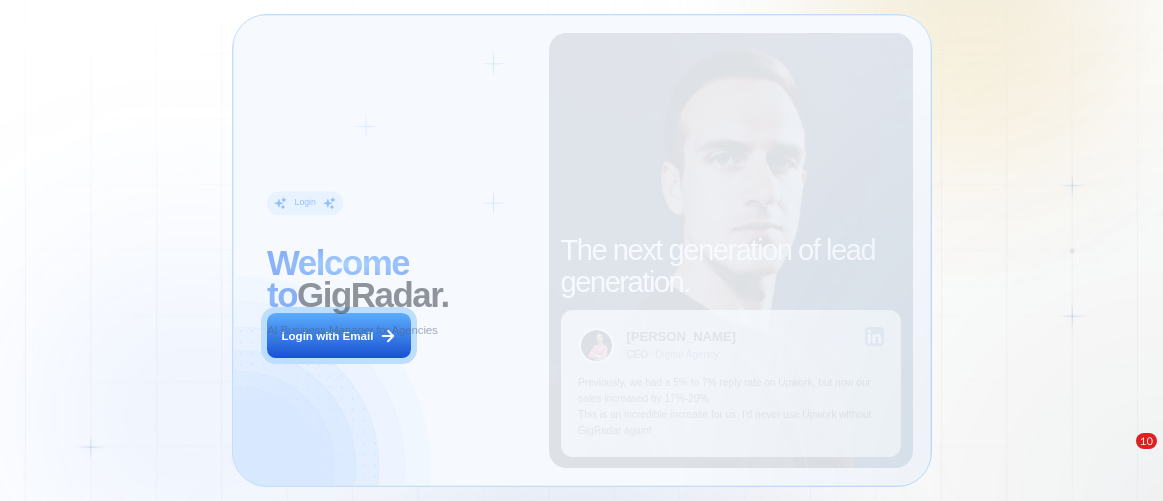 scroll, scrollTop: 0, scrollLeft: 0, axis: both 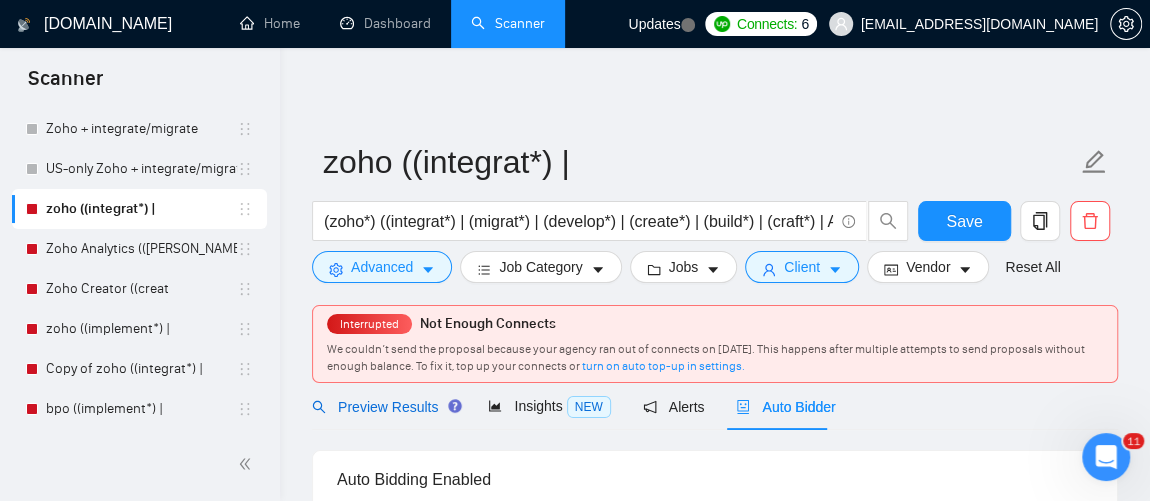 click on "Preview Results" at bounding box center [384, 407] 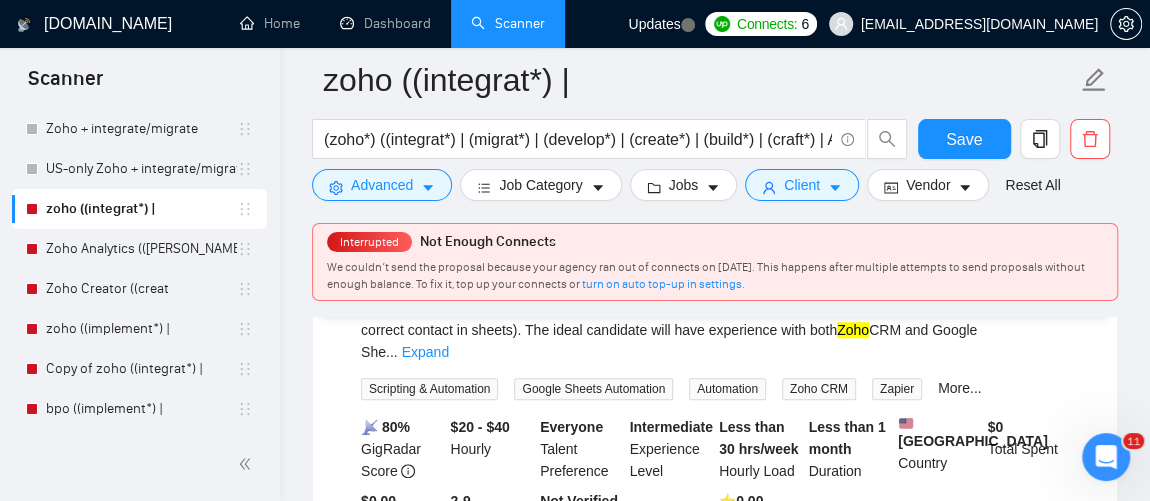 scroll, scrollTop: 806, scrollLeft: 0, axis: vertical 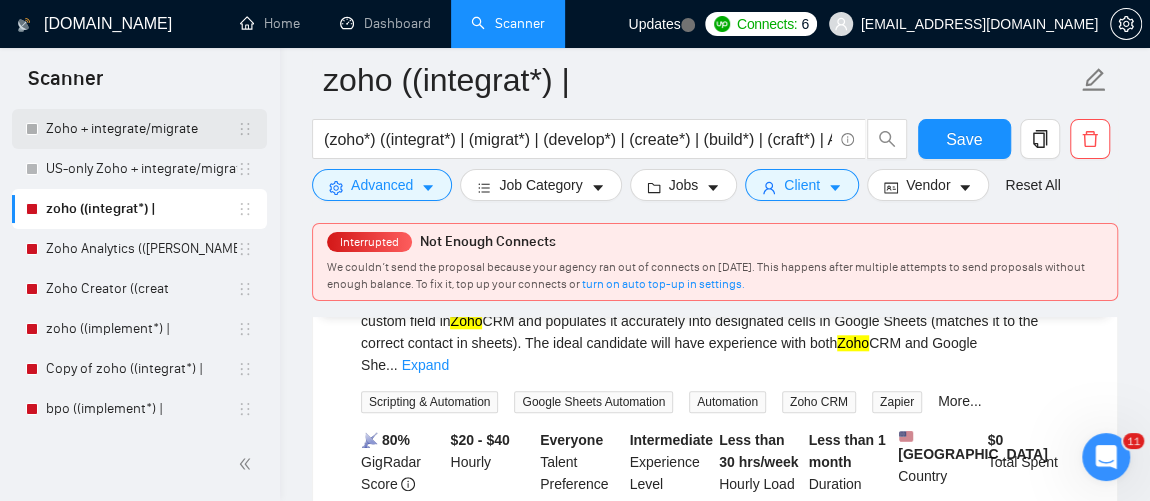 click on "Zoho + integrate/migrate" at bounding box center (141, 129) 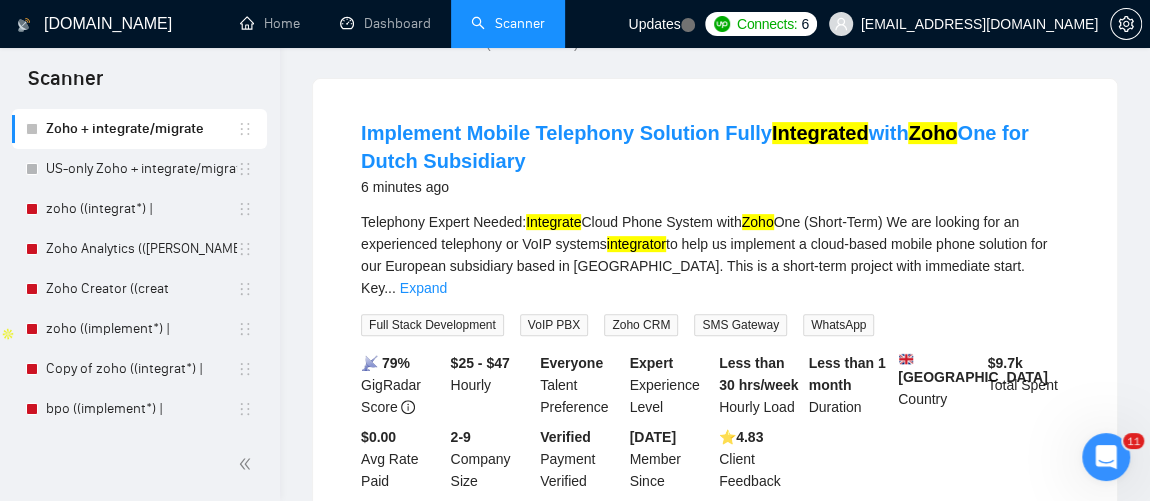 scroll, scrollTop: 0, scrollLeft: 0, axis: both 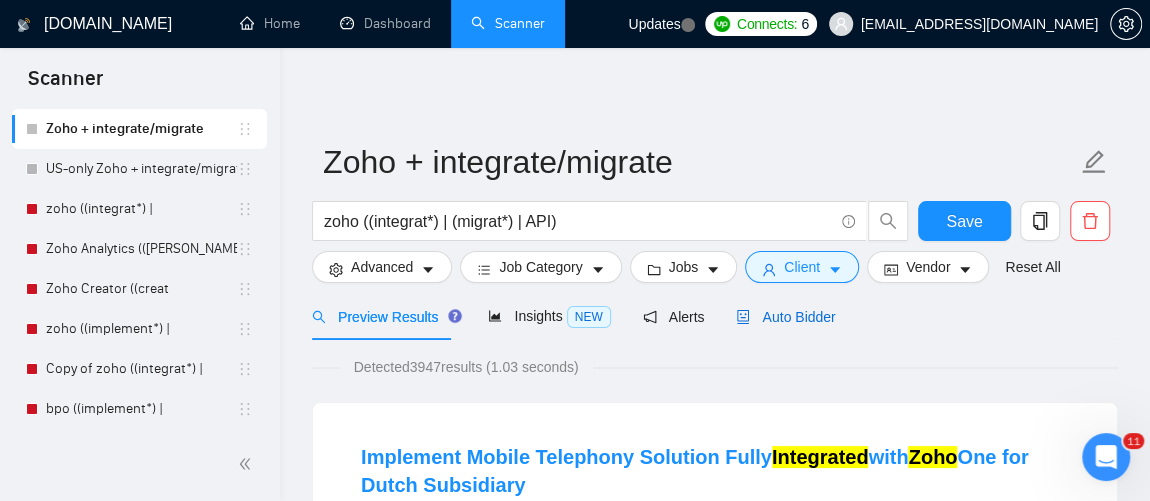 click on "Auto Bidder" at bounding box center [785, 317] 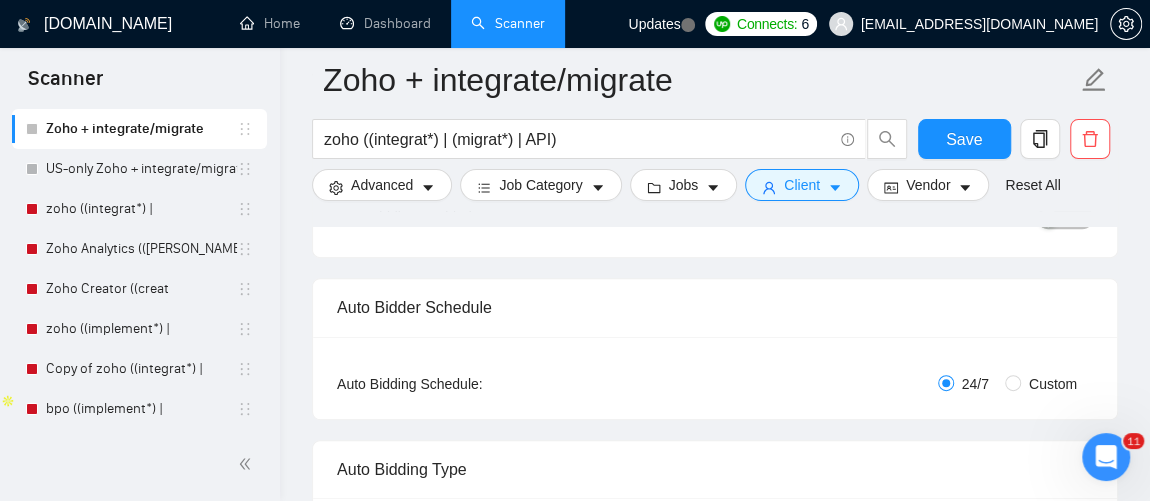 scroll, scrollTop: 438, scrollLeft: 0, axis: vertical 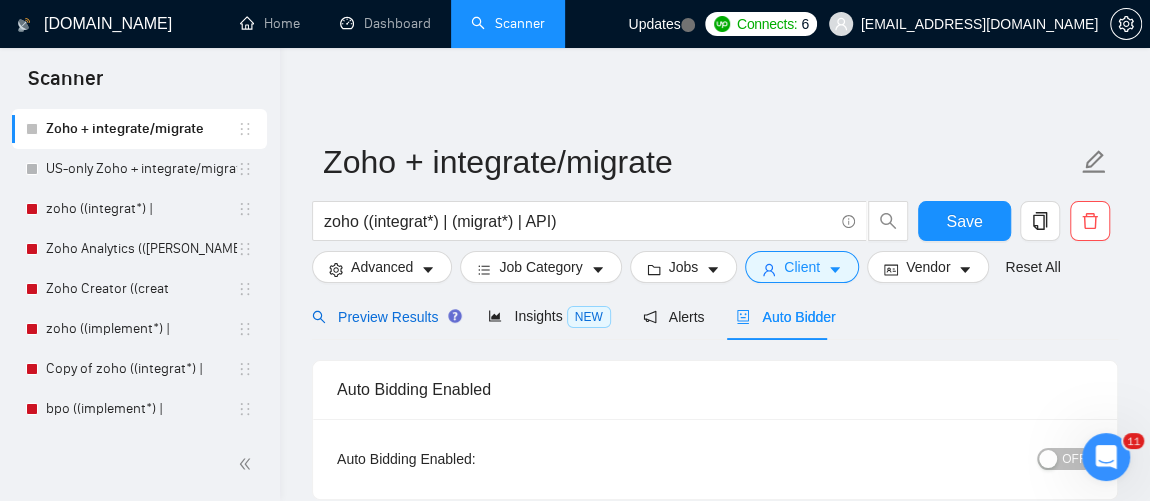 click on "Preview Results" at bounding box center (384, 317) 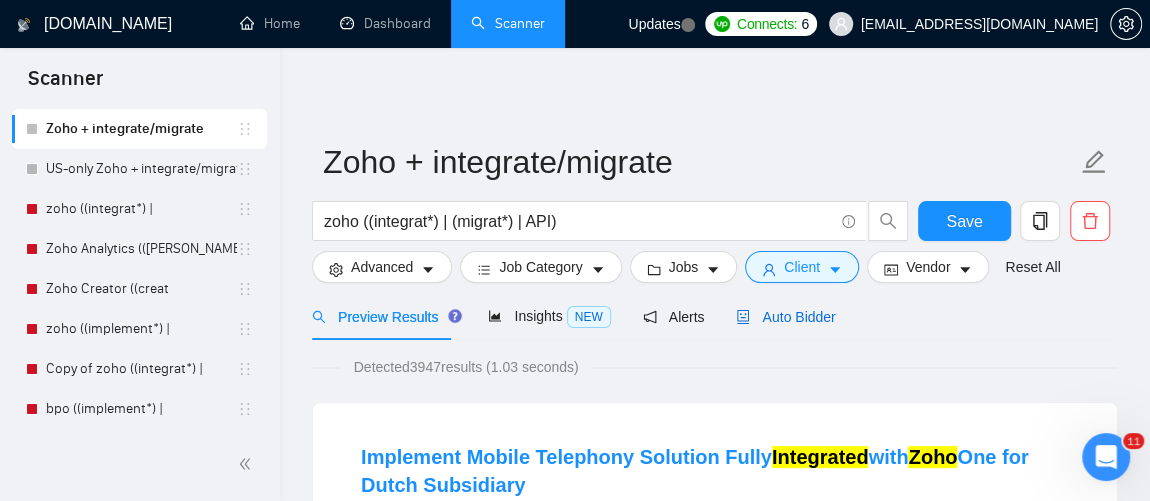 click on "Auto Bidder" at bounding box center (785, 317) 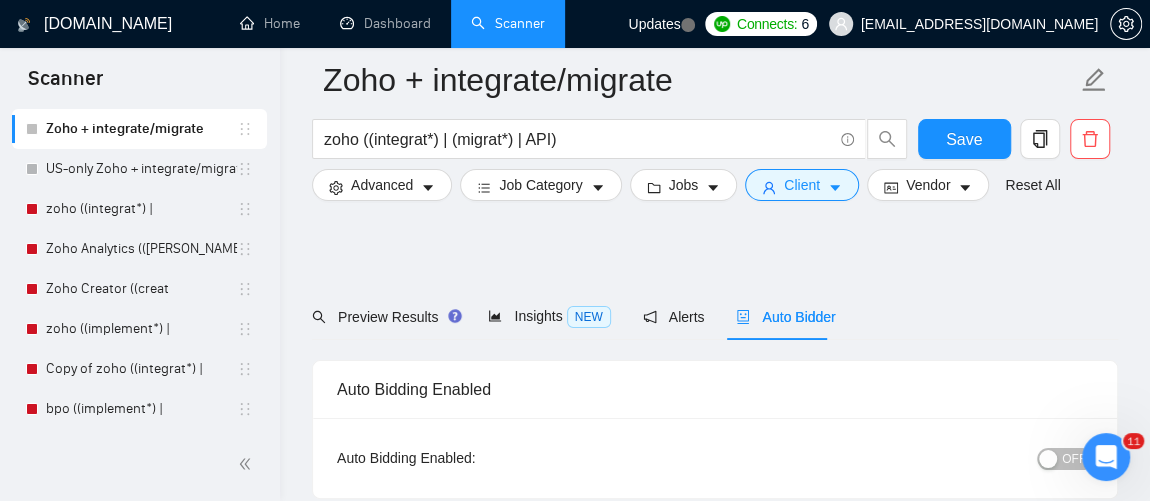 scroll, scrollTop: 438, scrollLeft: 0, axis: vertical 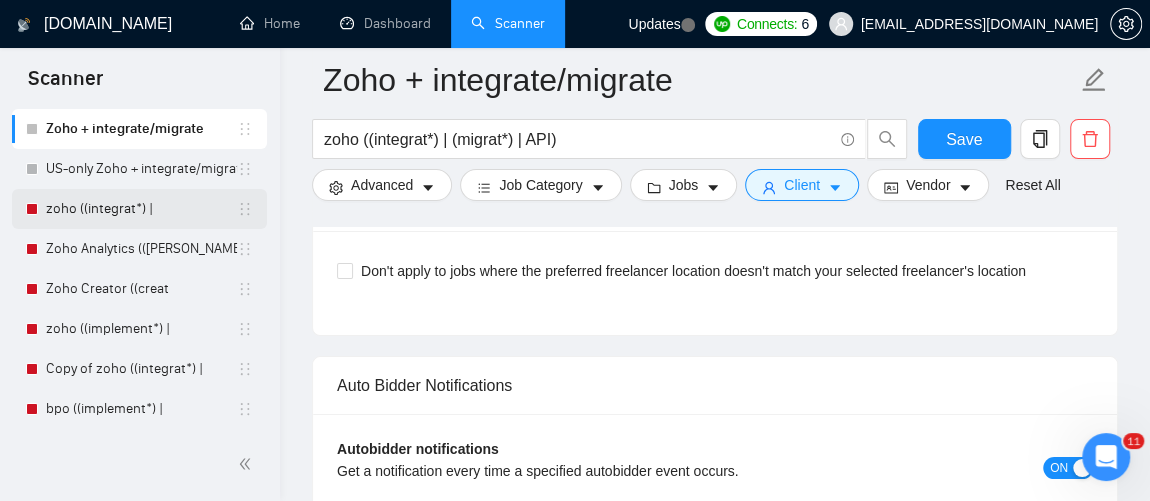 click on "zoho ((integrat*) |" at bounding box center [141, 209] 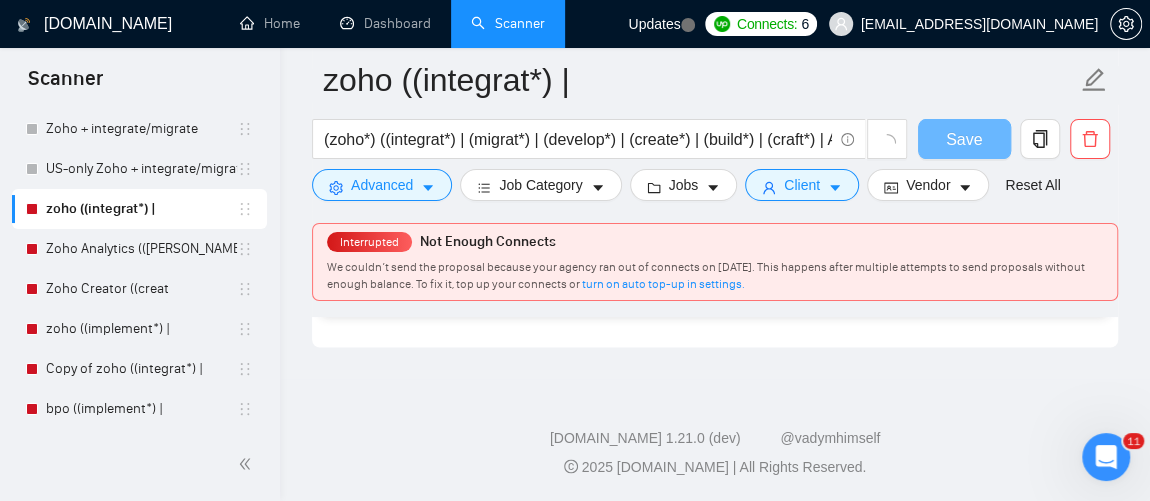 scroll, scrollTop: 1416, scrollLeft: 0, axis: vertical 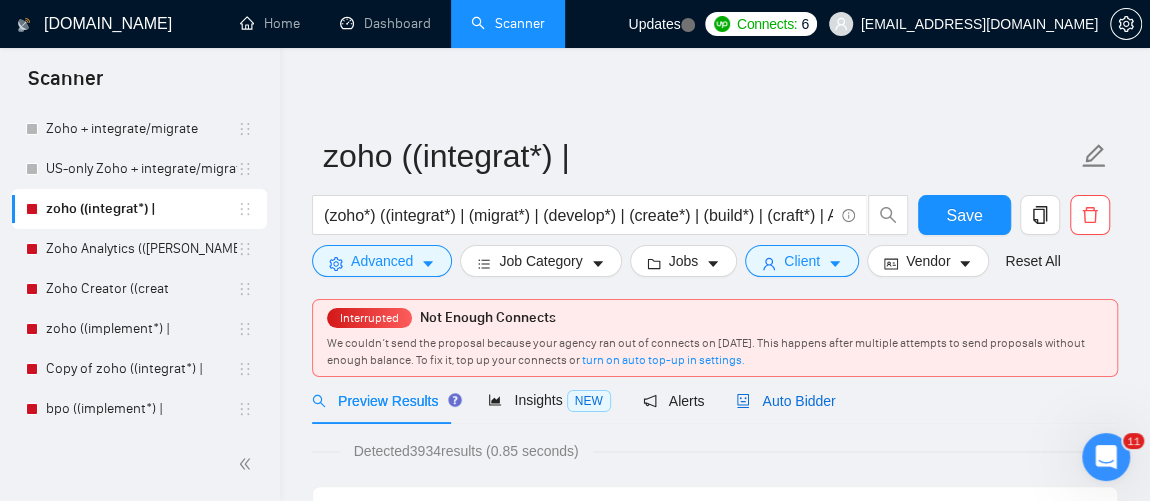 click on "Auto Bidder" at bounding box center [785, 401] 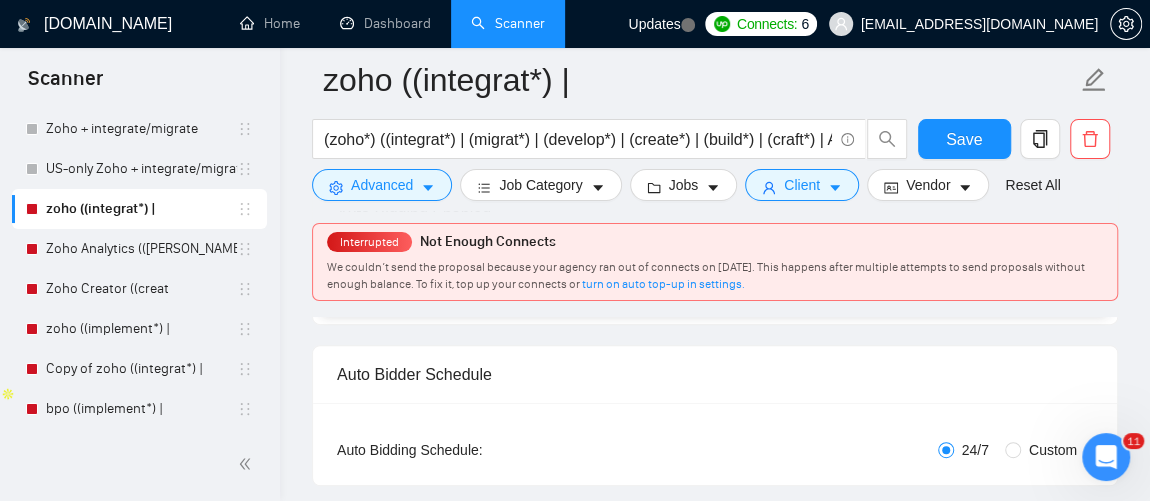 scroll, scrollTop: 444, scrollLeft: 0, axis: vertical 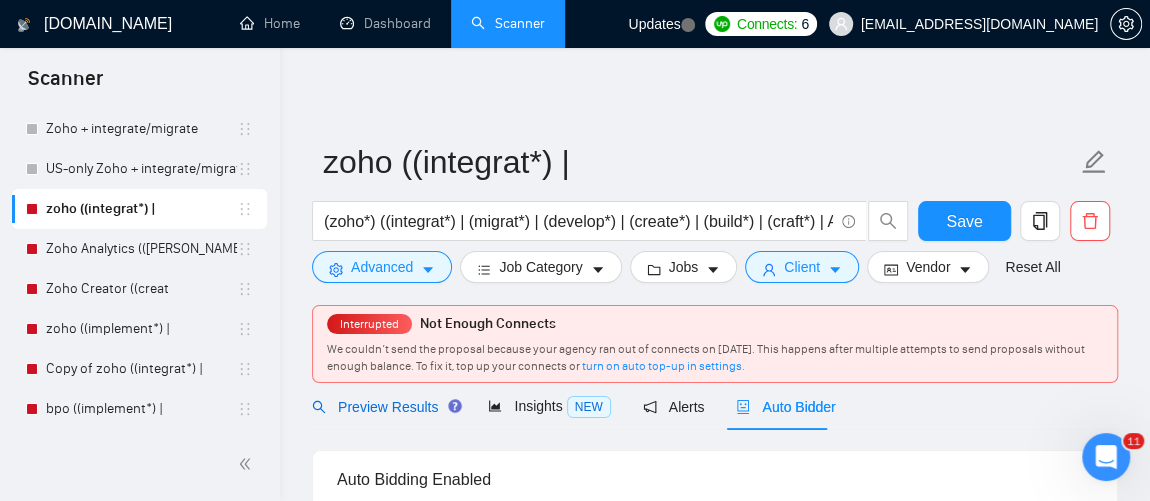 click on "Preview Results" at bounding box center (384, 407) 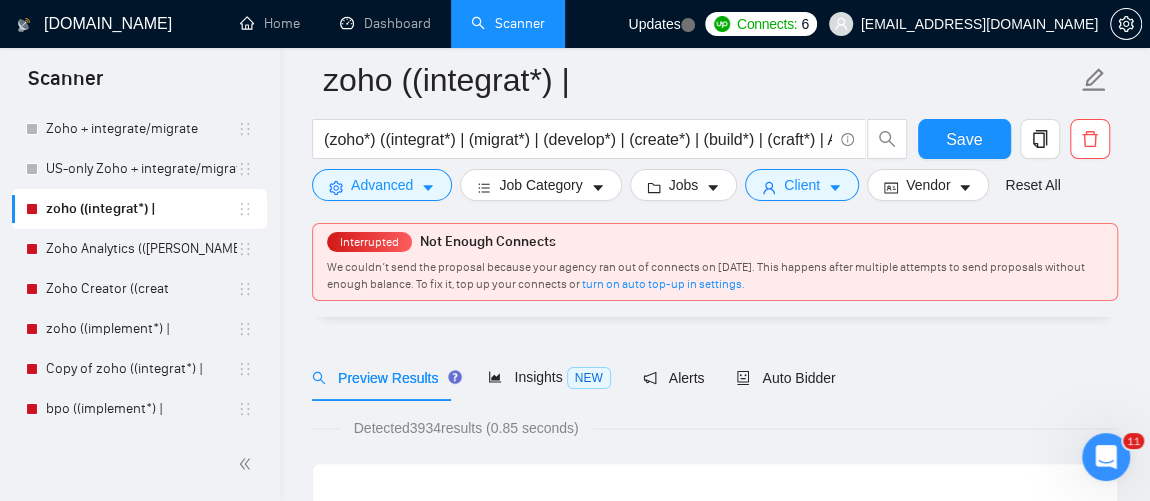 scroll, scrollTop: 438, scrollLeft: 0, axis: vertical 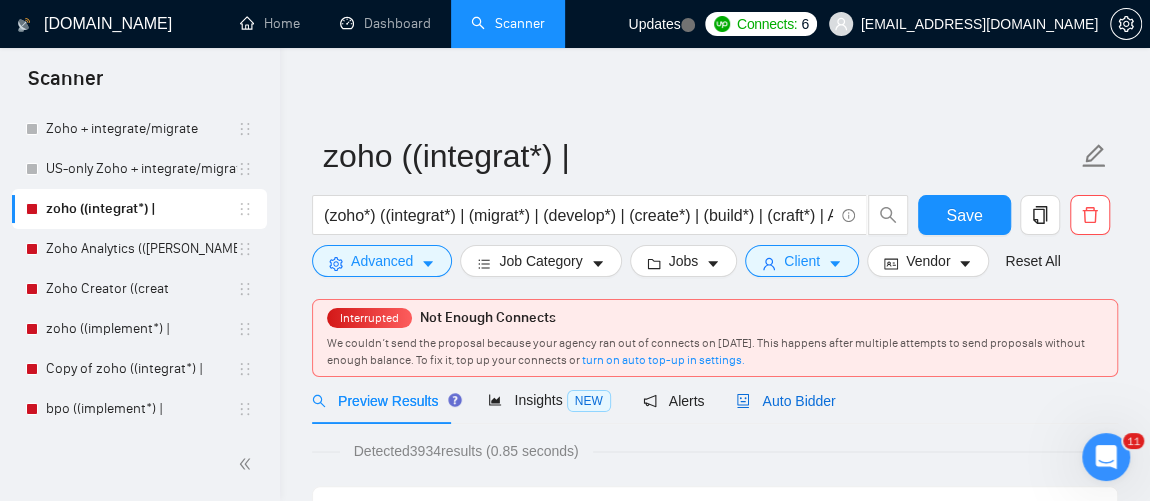 click on "Auto Bidder" at bounding box center [785, 401] 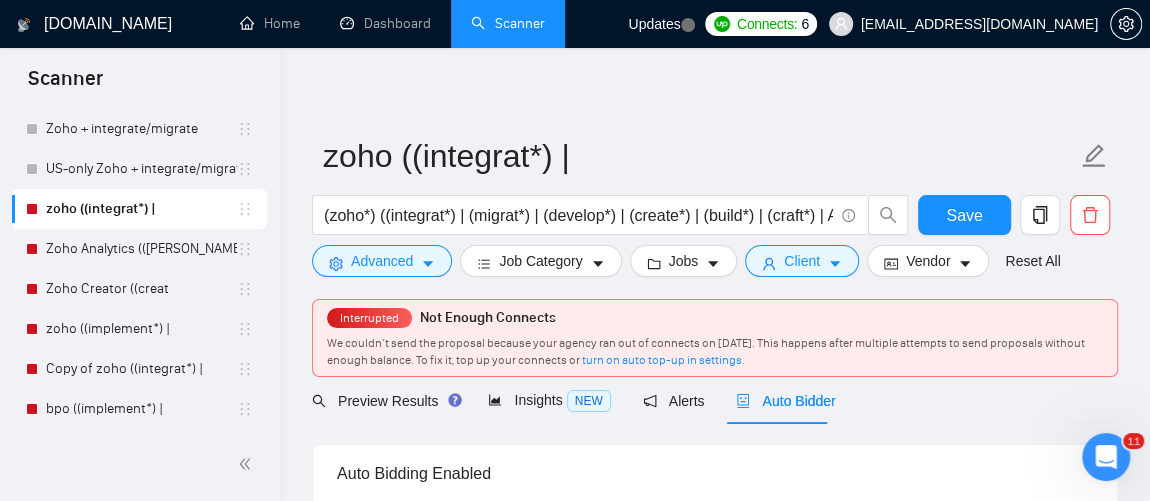 type 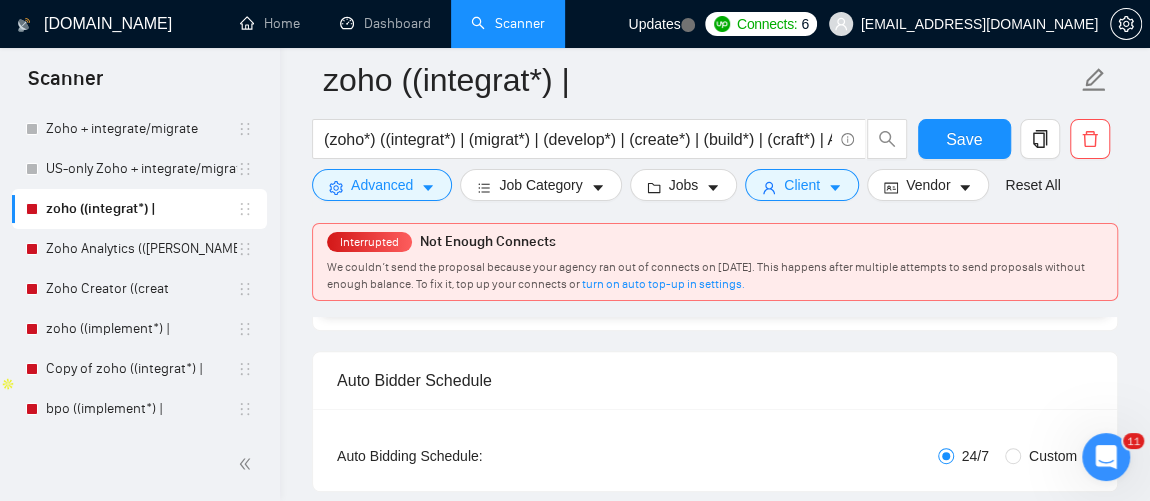 scroll, scrollTop: 178, scrollLeft: 0, axis: vertical 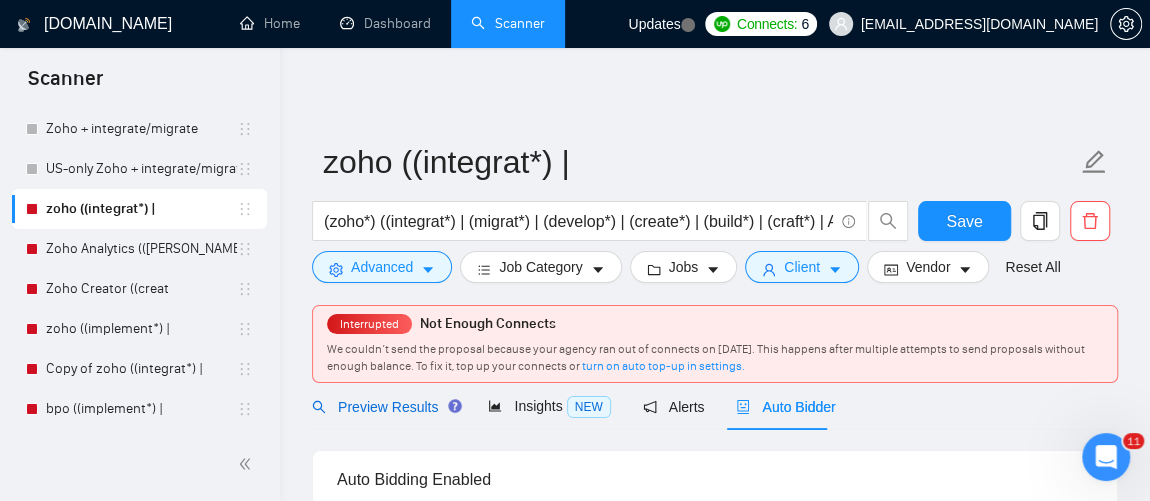 click on "Preview Results" at bounding box center (384, 407) 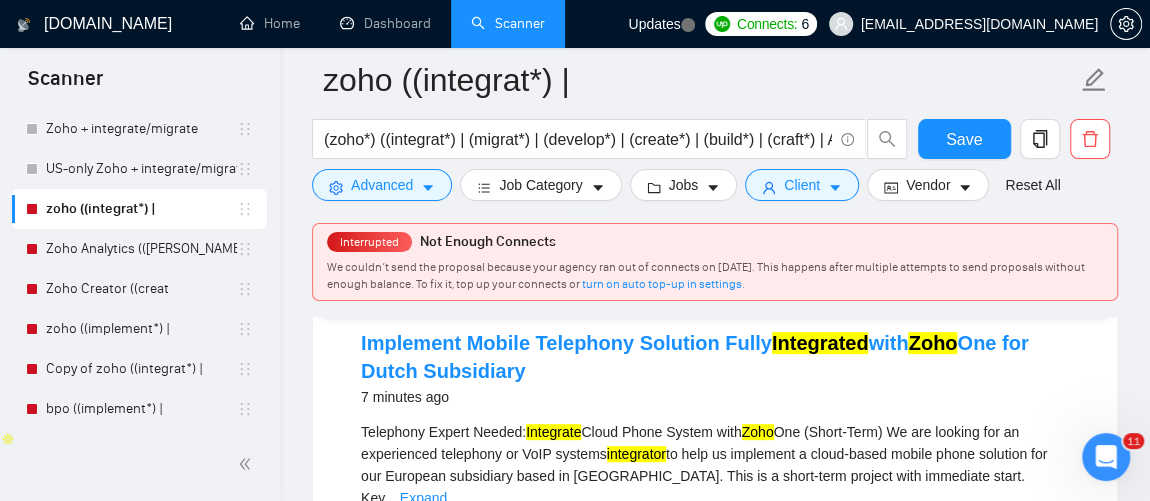 scroll, scrollTop: 206, scrollLeft: 0, axis: vertical 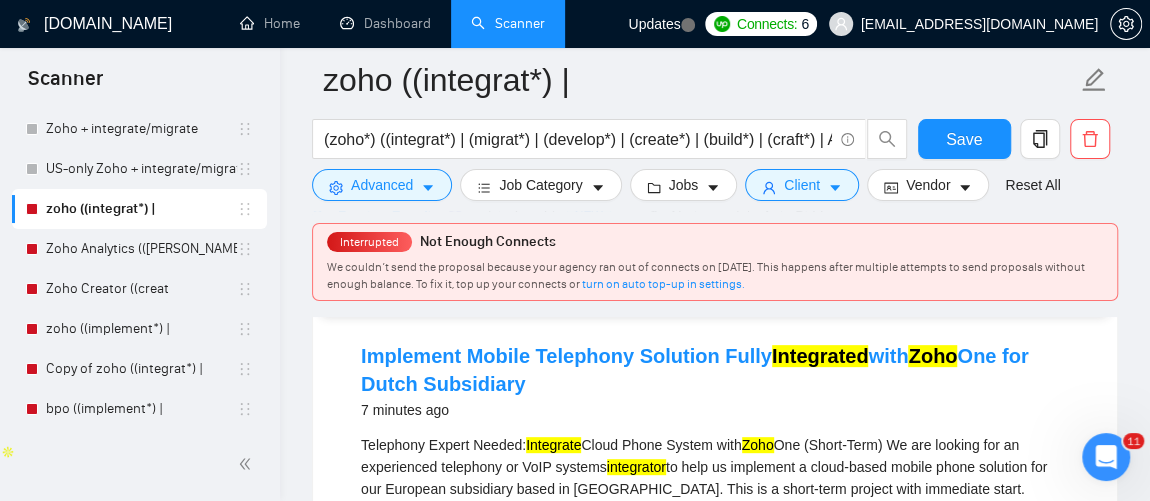 click 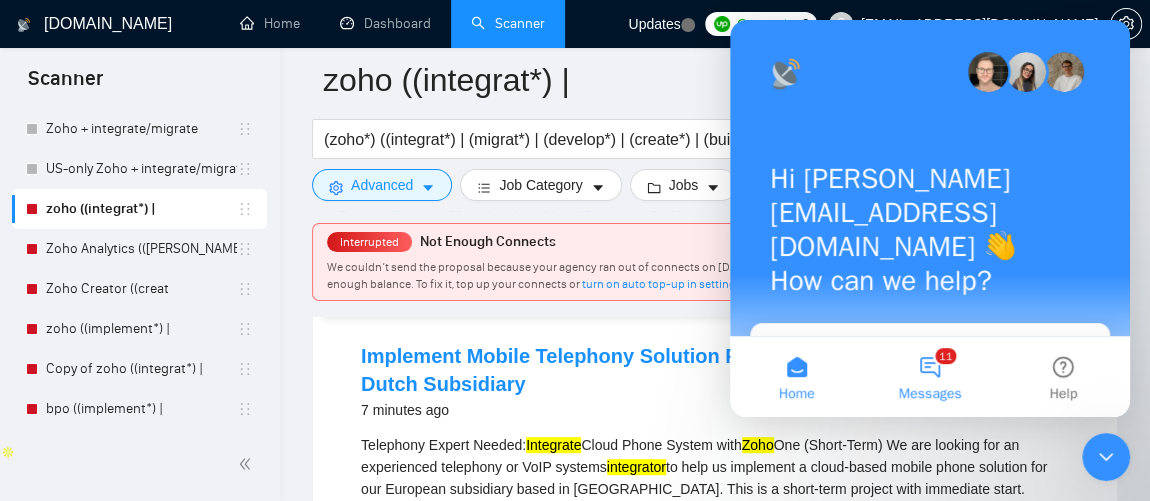click on "11 Messages" at bounding box center (929, 377) 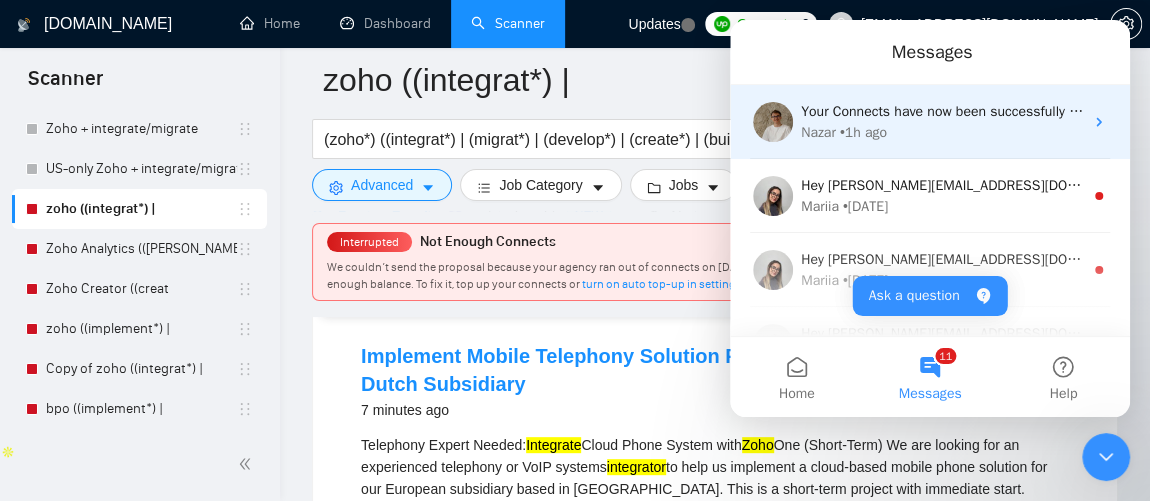 click on "Your Connects have now been successfully added to your balance, so you’re all set to start bidding again ✅ The issue most likely occurred due to a temporary delay in our system, which caused your balance to appear insufficient at the time. Let me know if you have any other questions - I’m happy to help 😊 Nazar •  1h ago" at bounding box center [930, 122] 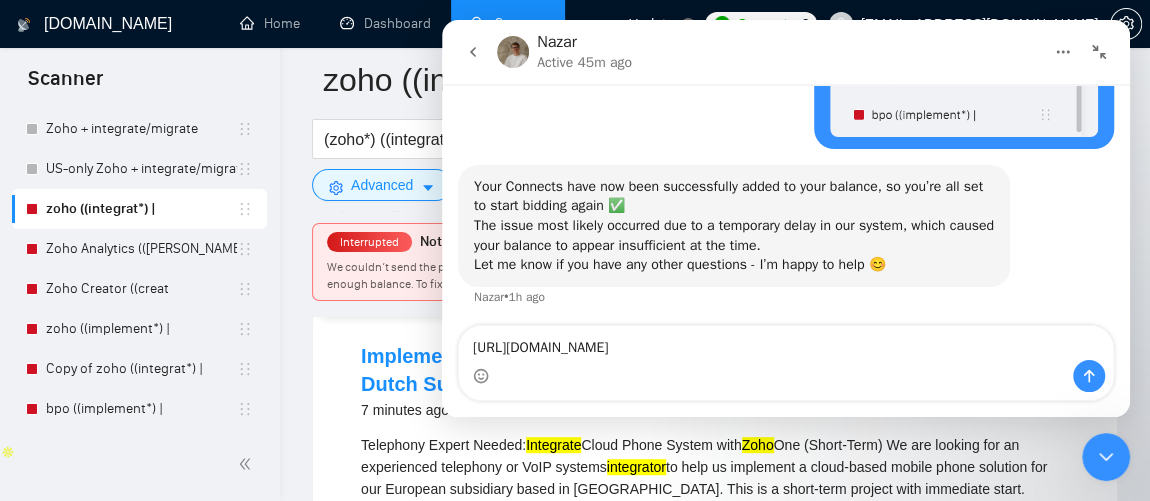 scroll, scrollTop: 2187, scrollLeft: 0, axis: vertical 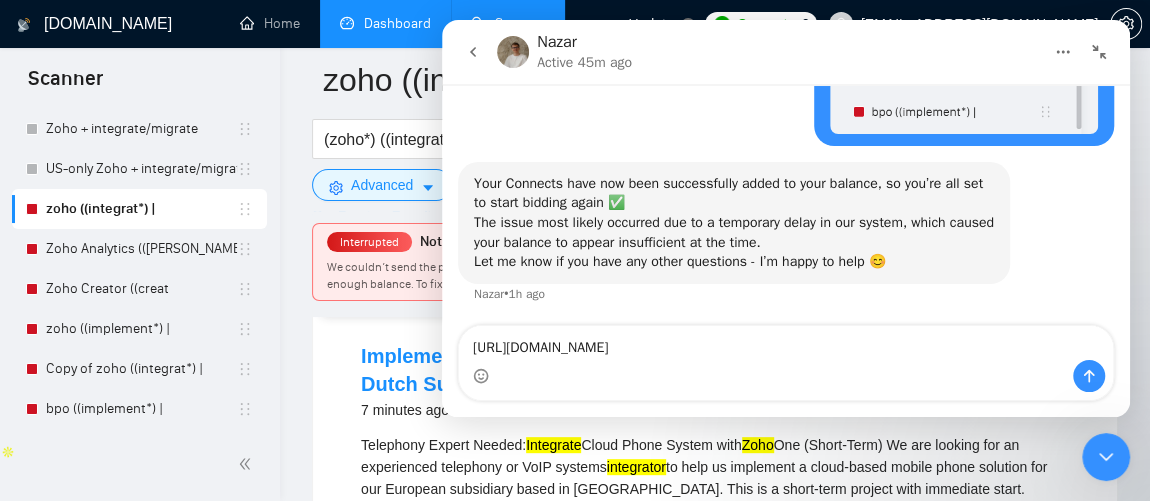 type on "[URL][DOMAIN_NAME]" 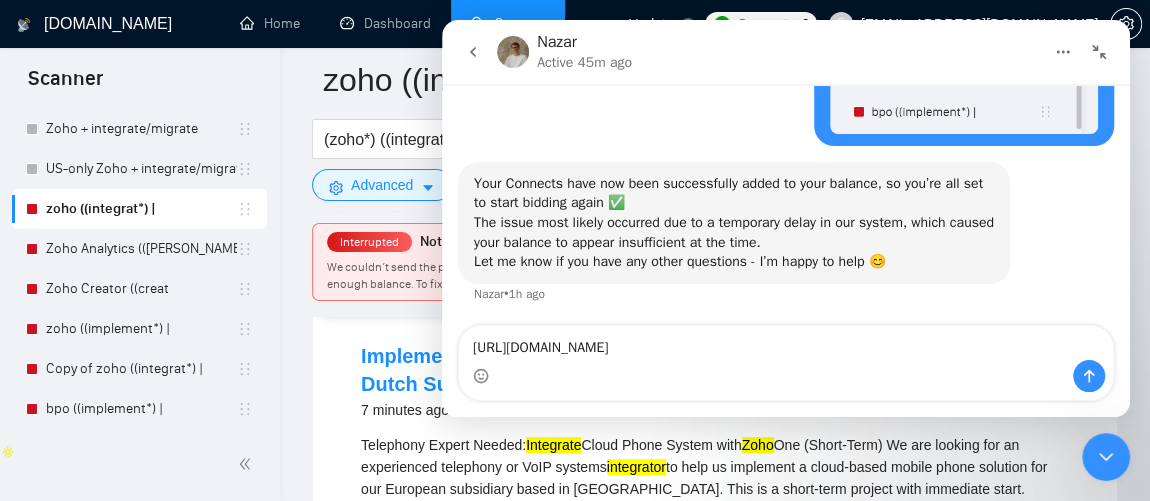 click on "Implement Mobile Telephony Solution Fully  Integrated  with  Zoho  One for Dutch Subsidiary 7 minutes ago Telephony Expert Needed:  Integrate  Cloud Phone System with  Zoho  One (Short-Term)
We are looking for an experienced telephony or VoIP systems  integrator  to help us implement a cloud-based mobile phone solution for our European subsidiary based in the [GEOGRAPHIC_DATA]. This is a short-term project with immediate start.
Key  ... Expand Full Stack Development VoIP PBX Zoho CRM SMS Gateway WhatsApp 📡   79% GigRadar Score   $25 - $47 Hourly Everyone Talent Preference Expert Experience Level Less than 30 hrs/week Hourly Load Less than 1 month Duration   [GEOGRAPHIC_DATA] Country $ 9.7k Total Spent $0.00 Avg Rate Paid 2-9 Company Size Verified Payment Verified [DATE] Member Since ⭐️  4.83 Client Feedback" at bounding box center (715, 528) 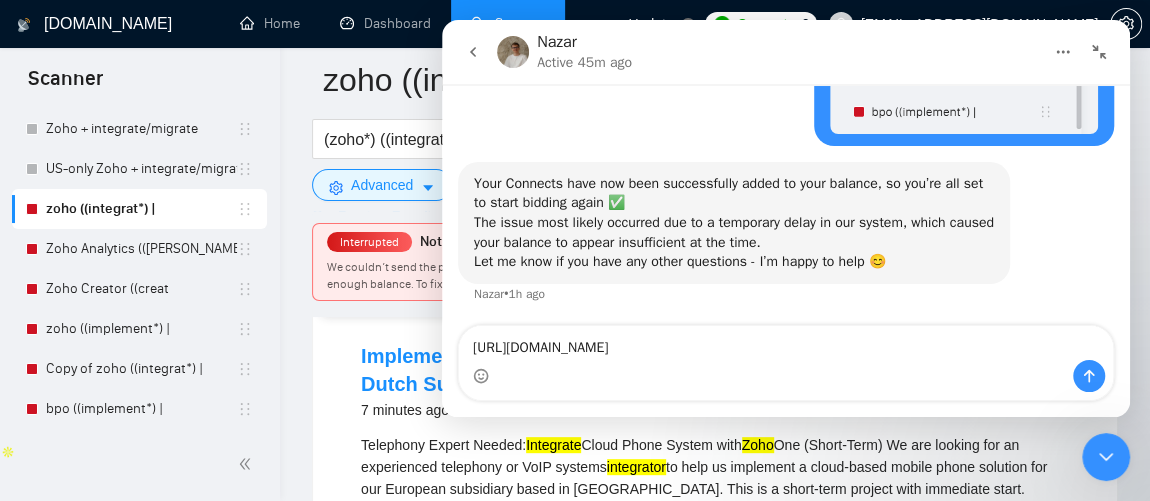 click 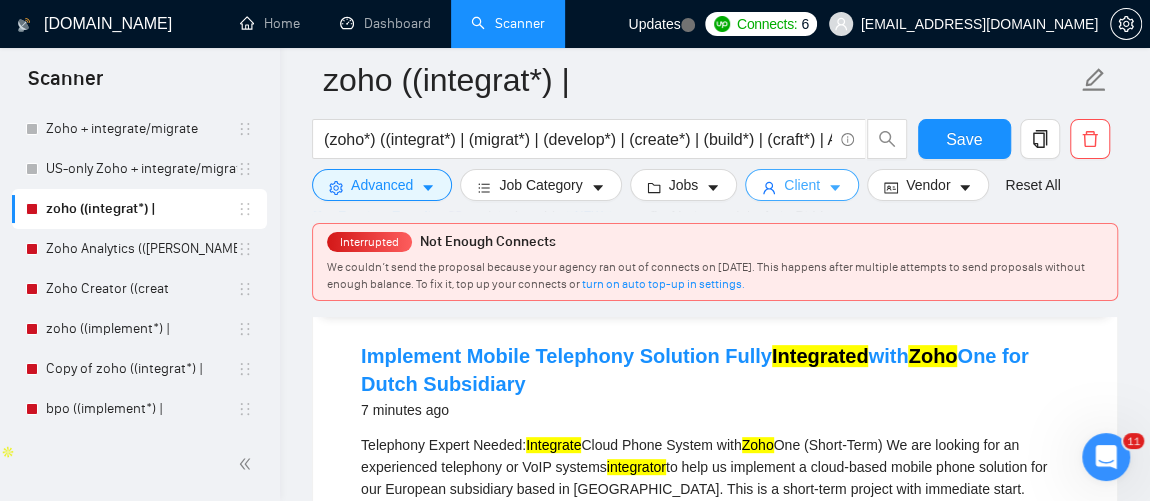 click 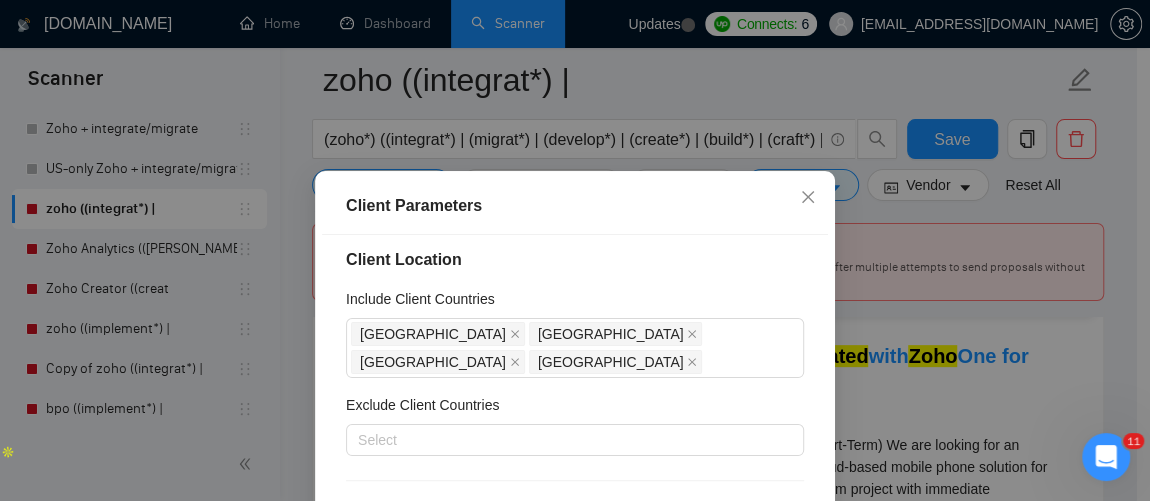 scroll, scrollTop: 0, scrollLeft: 0, axis: both 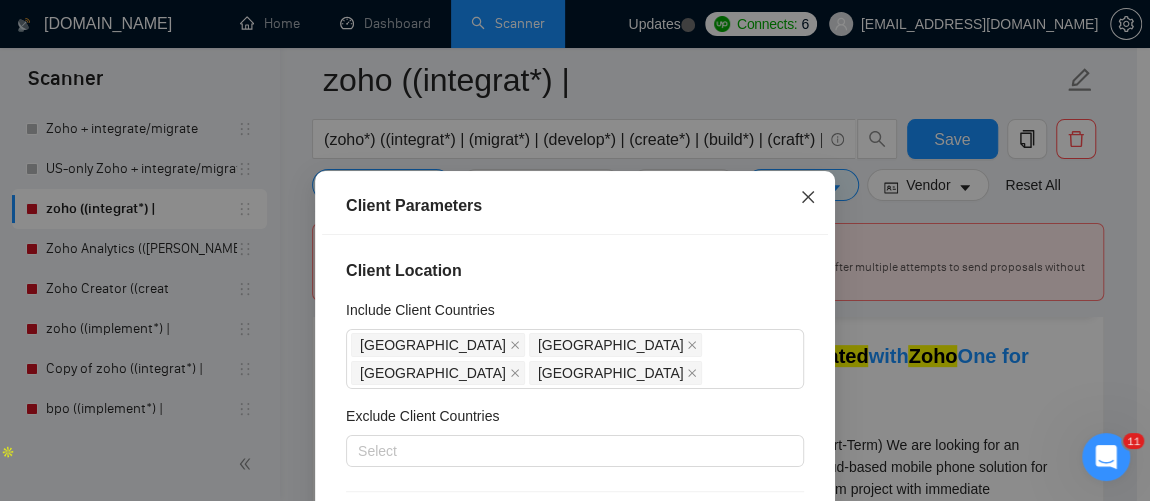 click at bounding box center [808, 198] 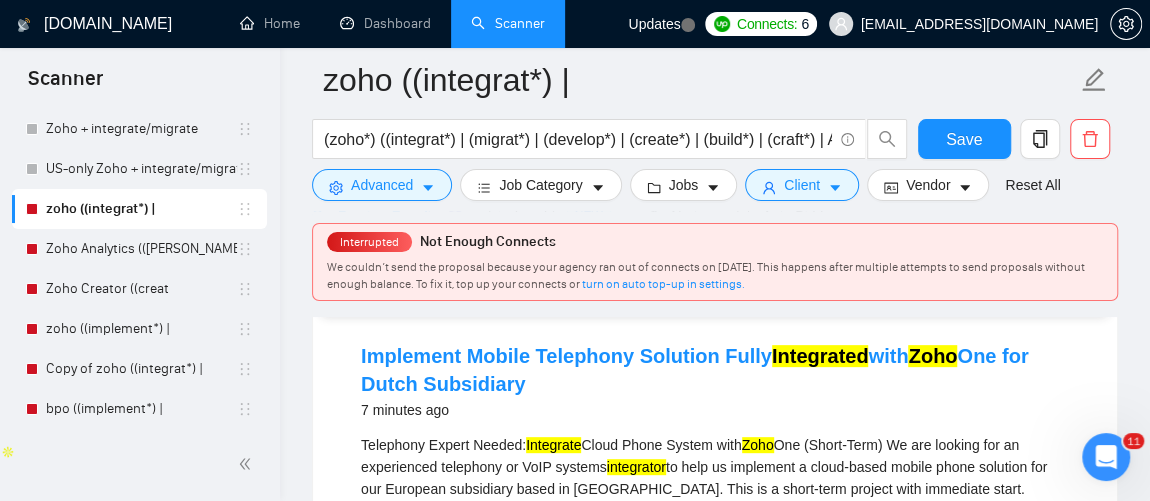 click 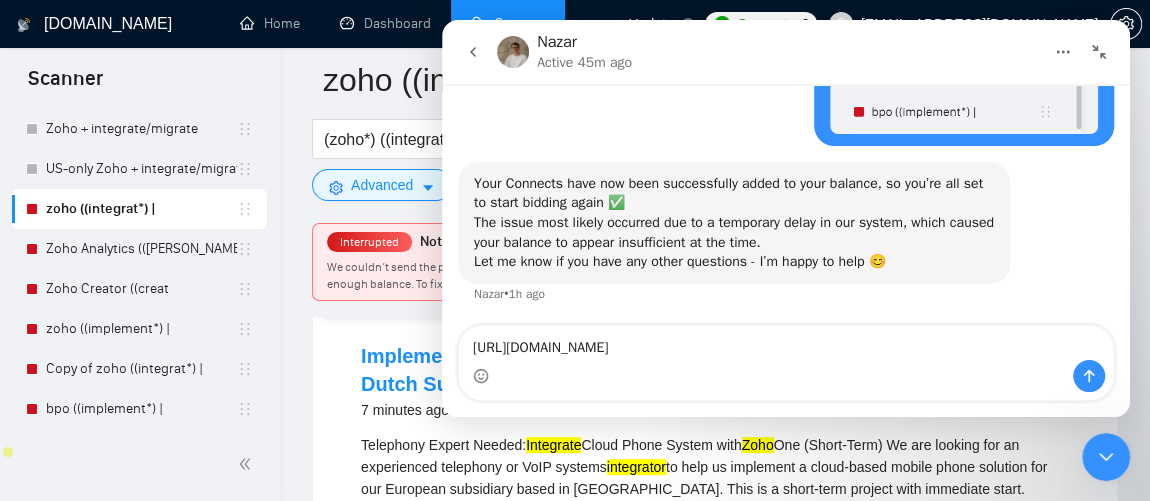 scroll, scrollTop: 2187, scrollLeft: 0, axis: vertical 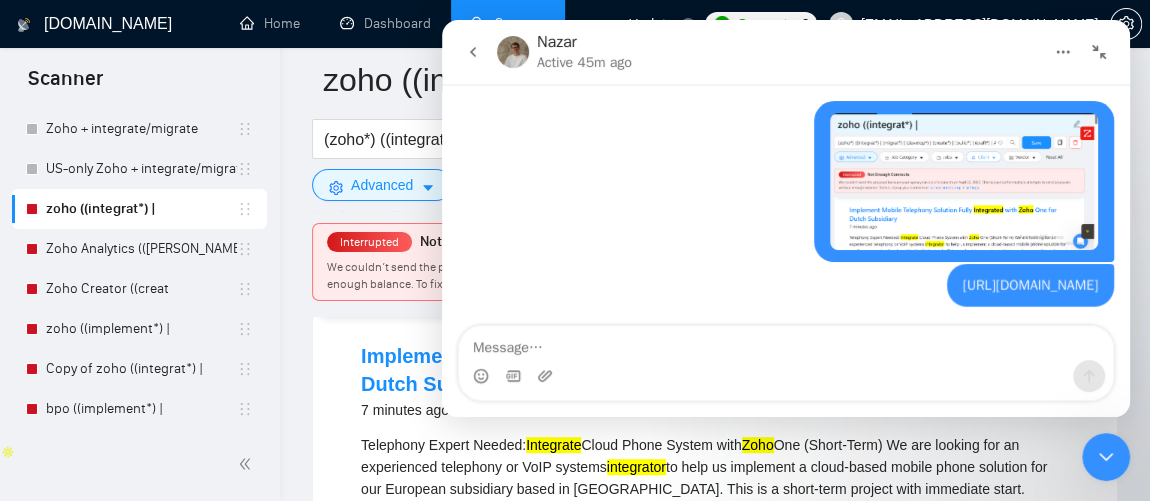 type on "d" 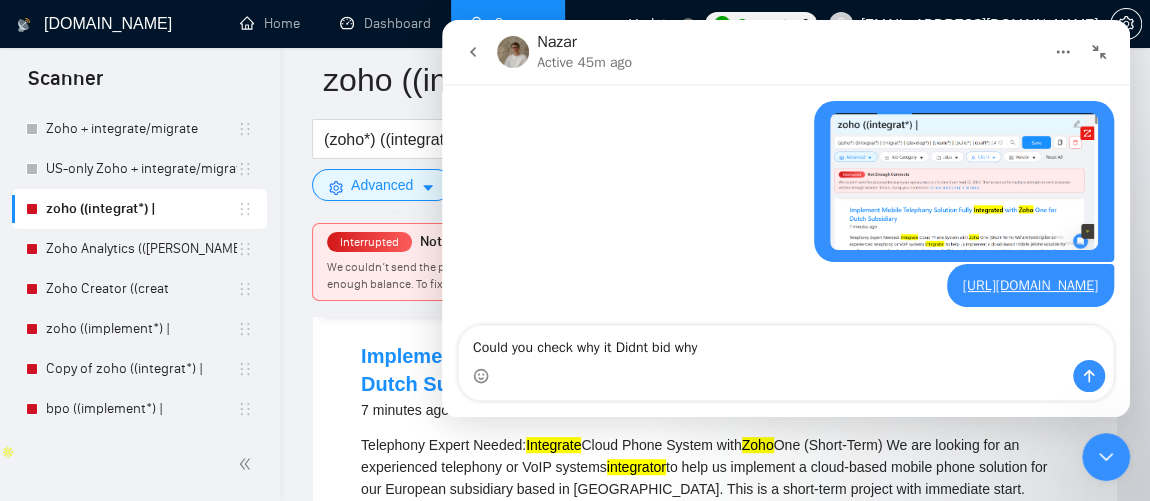 click on "Could you check why it Didnt bid why" at bounding box center (786, 343) 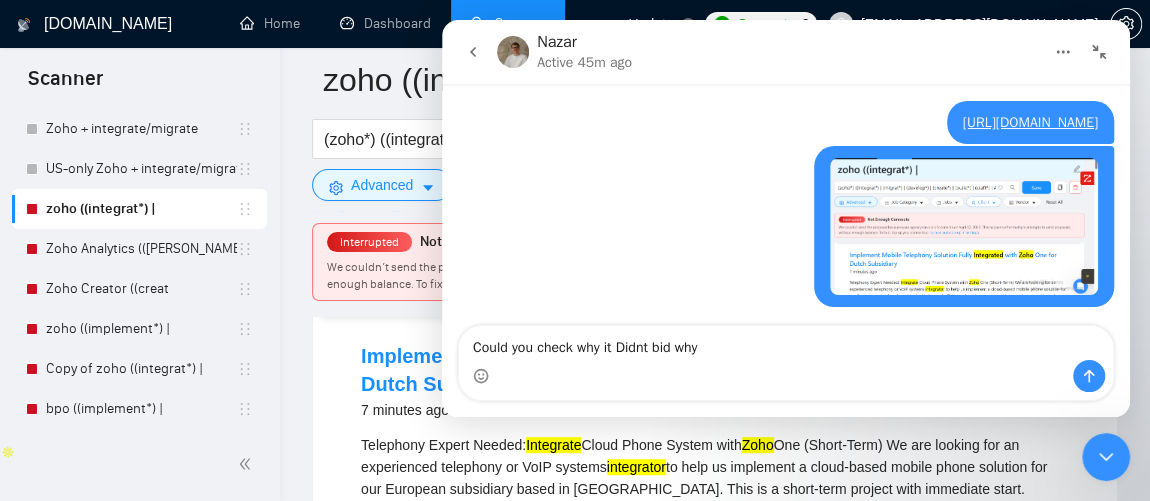 drag, startPoint x: 743, startPoint y: 348, endPoint x: 684, endPoint y: 346, distance: 59.03389 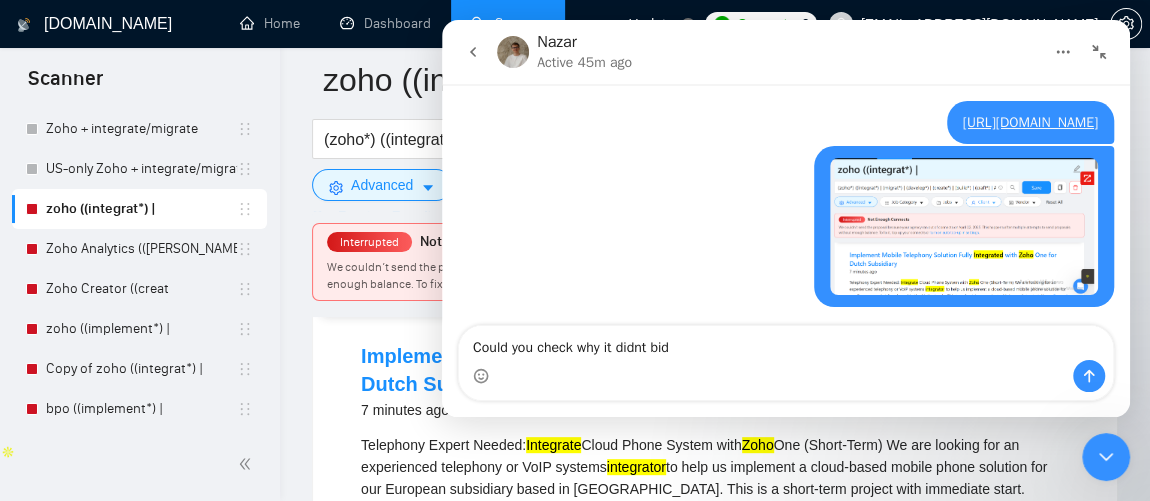 type on "Could you check why it didnt bid?" 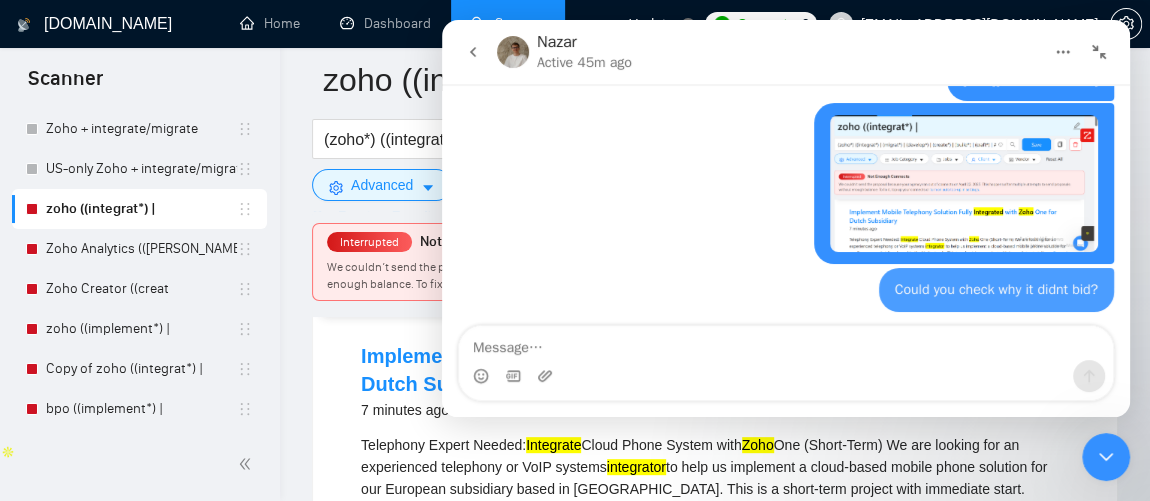 scroll, scrollTop: 2435, scrollLeft: 0, axis: vertical 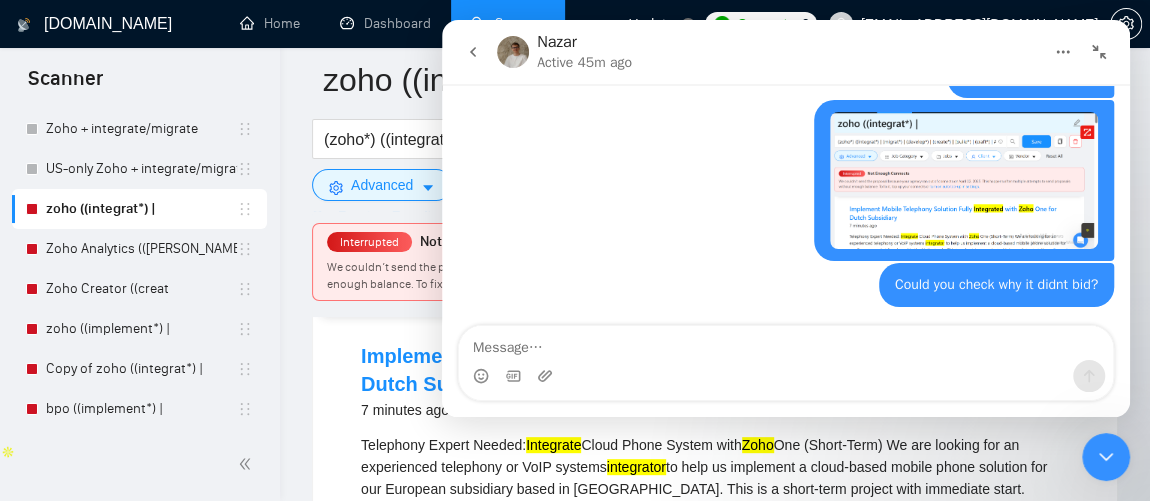 type 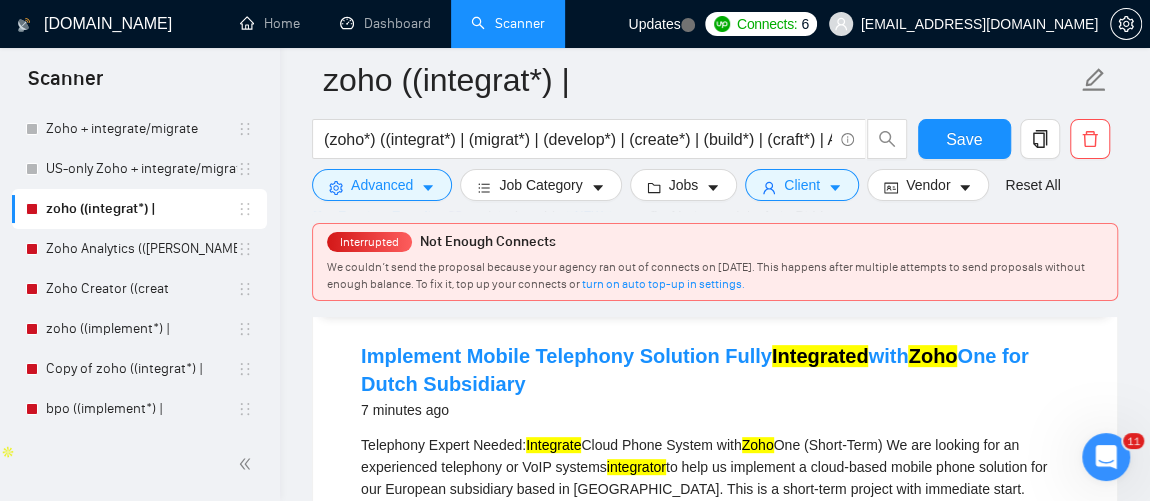 click at bounding box center [1106, 457] 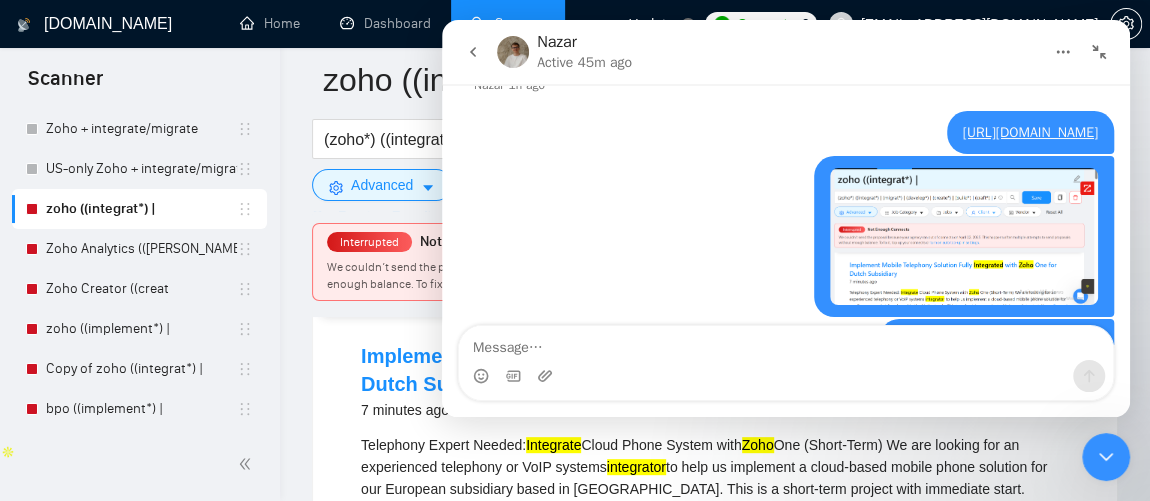 scroll, scrollTop: 2435, scrollLeft: 0, axis: vertical 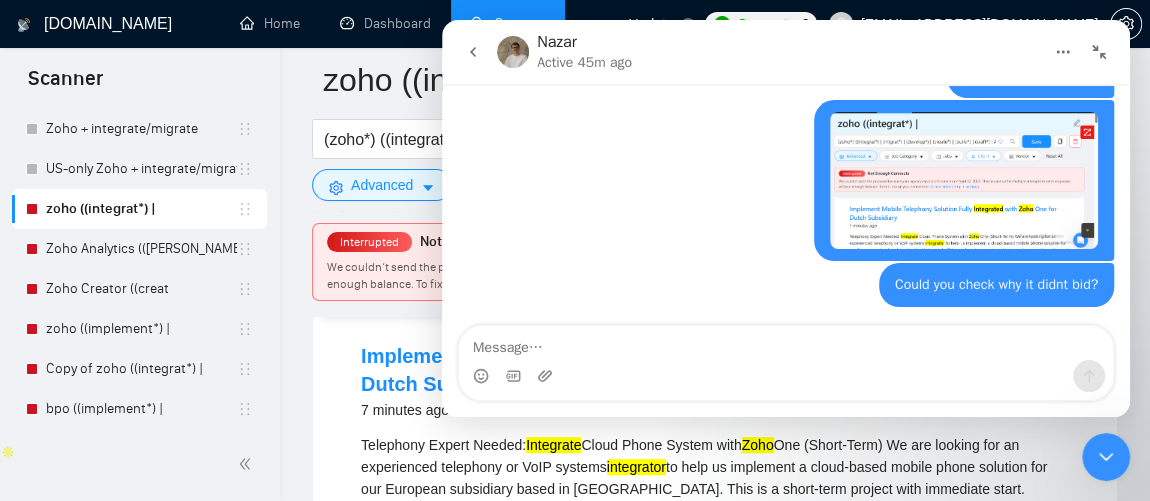 click at bounding box center (786, 376) 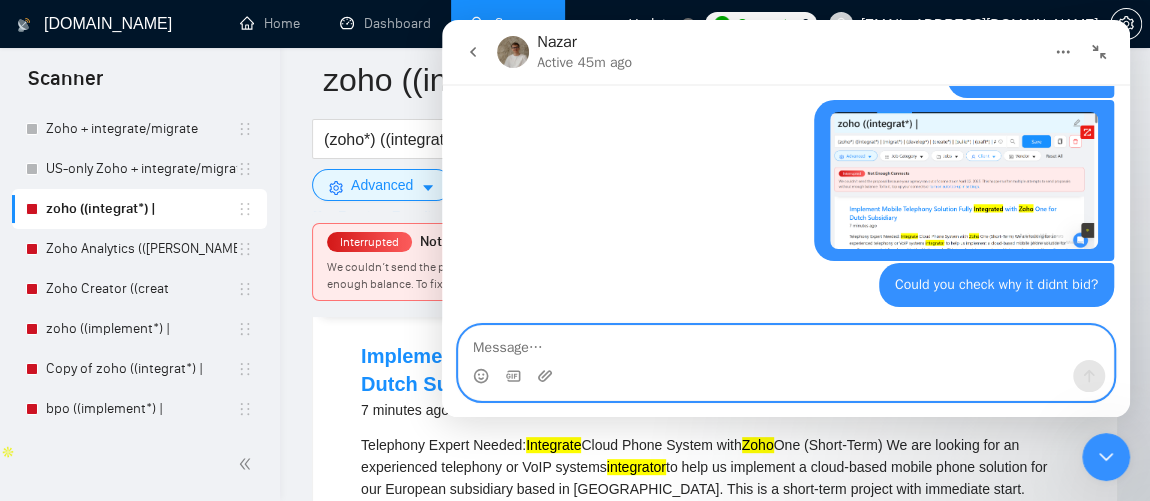 click at bounding box center (786, 343) 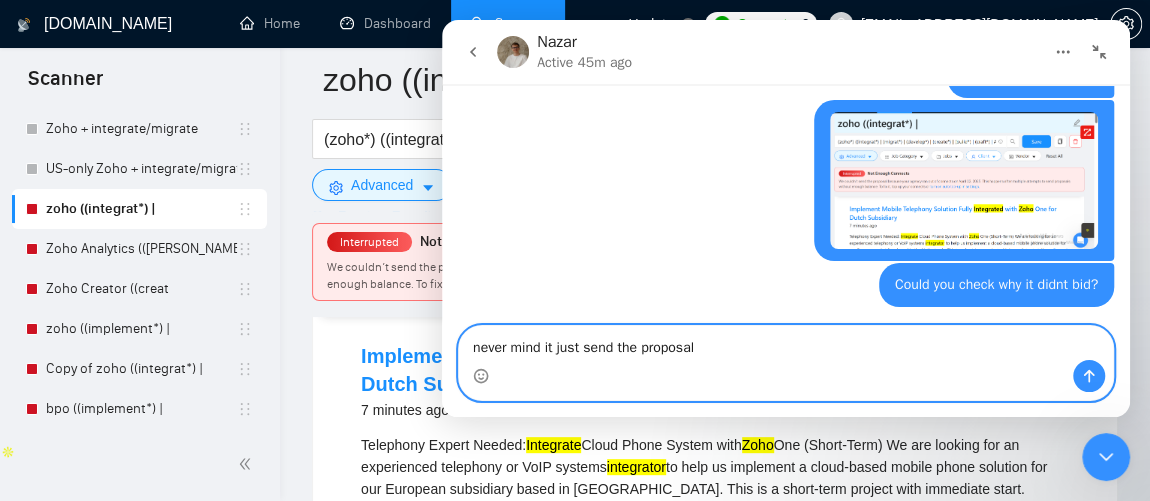 type on "never mind it just send the proposal." 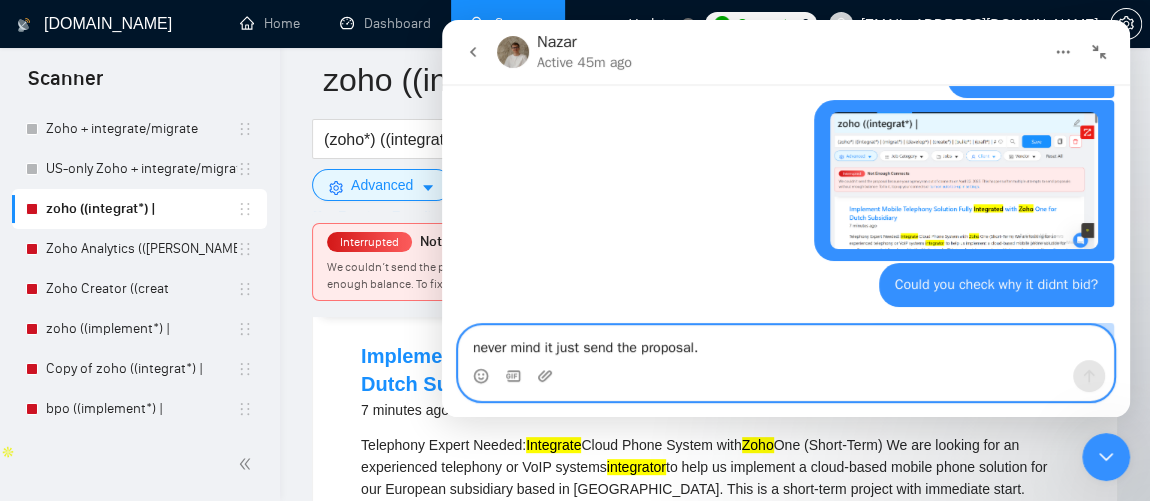 type 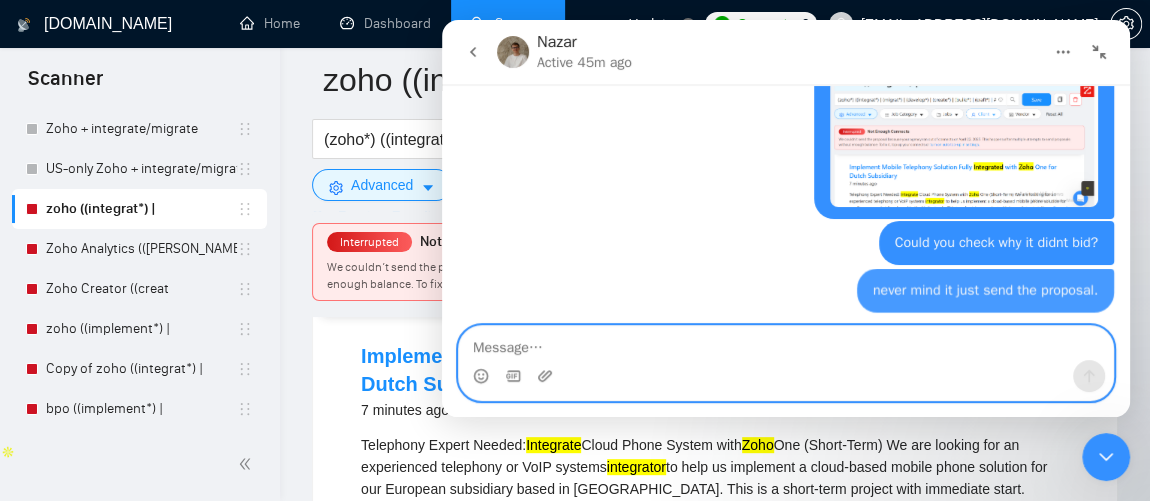 scroll, scrollTop: 2481, scrollLeft: 0, axis: vertical 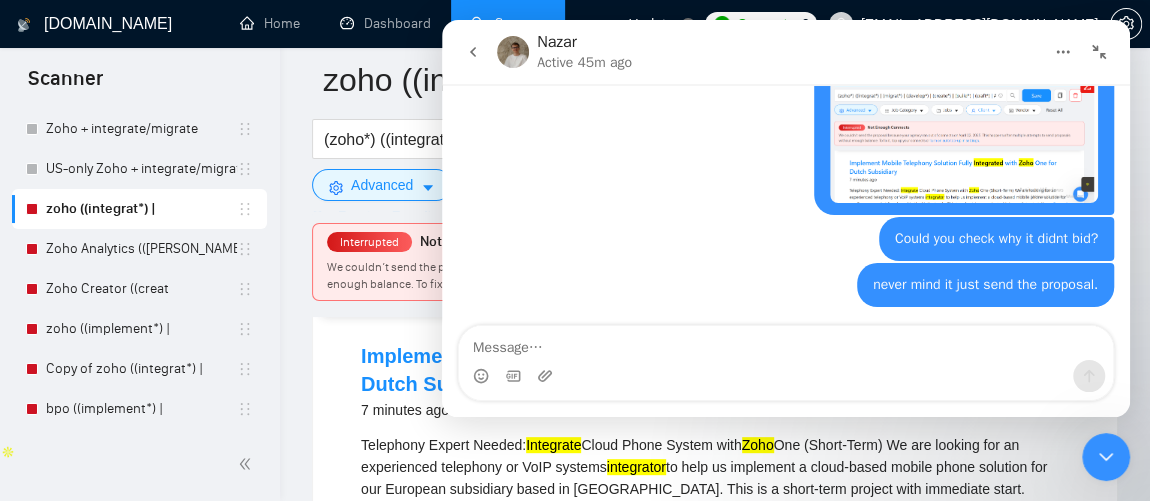 click 